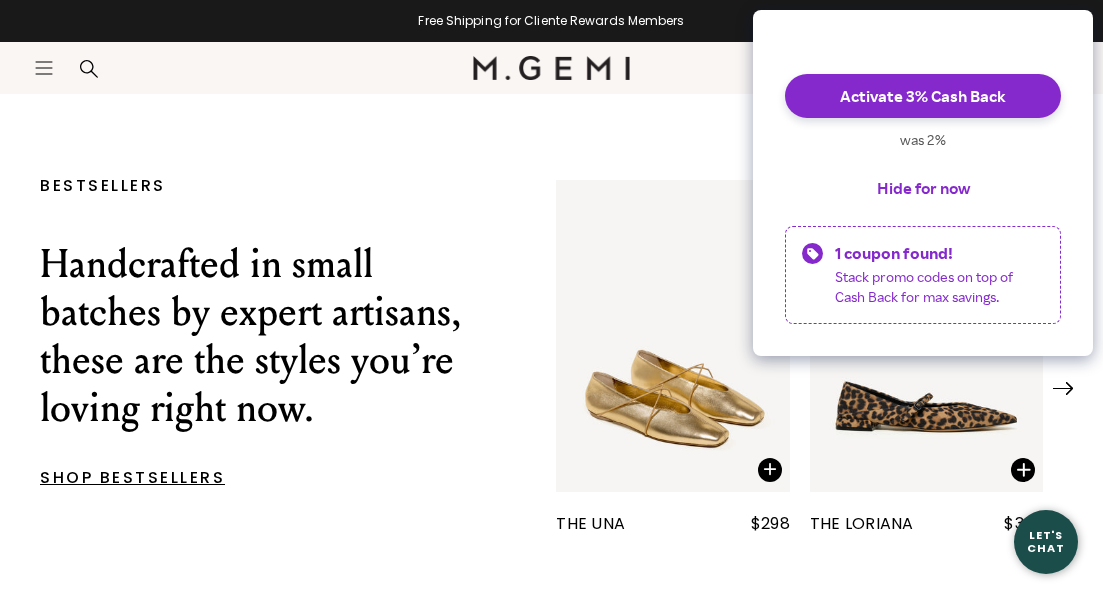 scroll, scrollTop: 571, scrollLeft: 0, axis: vertical 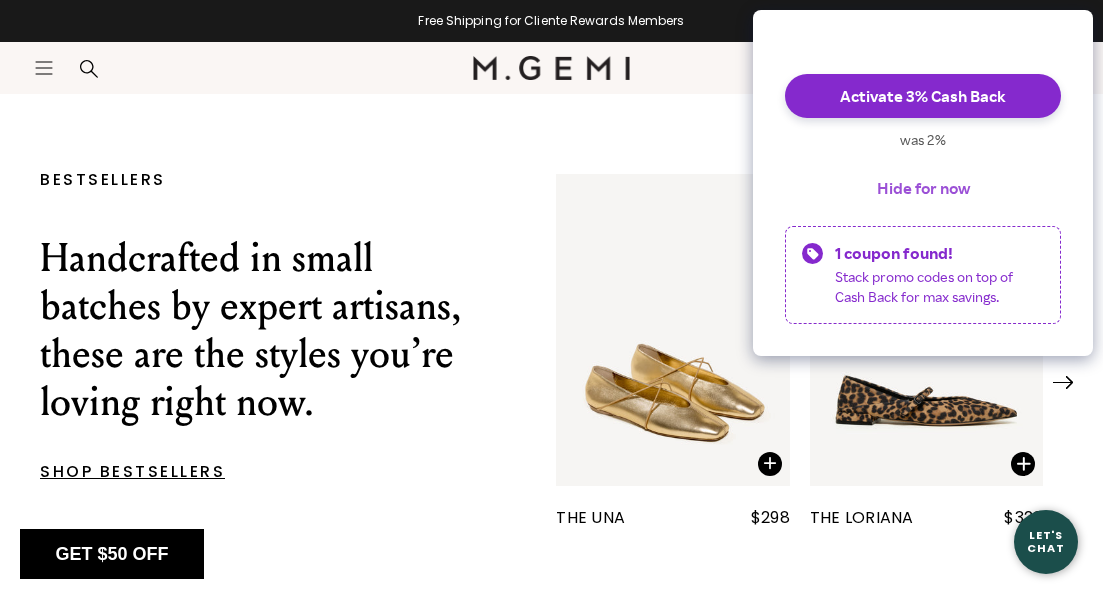 click on "Hide for now" at bounding box center [923, 188] 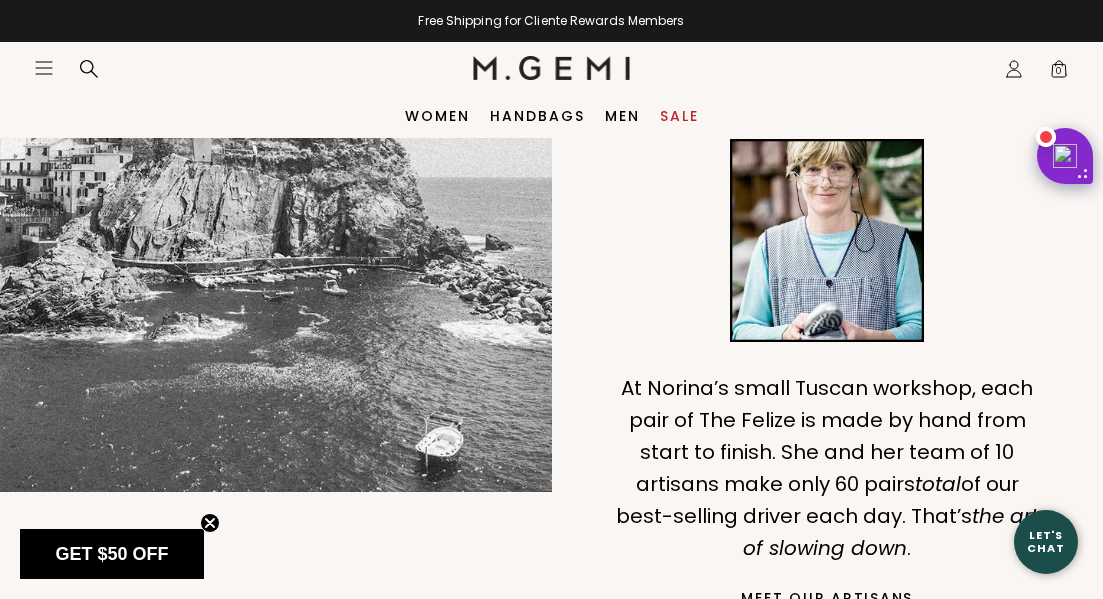scroll, scrollTop: 725, scrollLeft: 0, axis: vertical 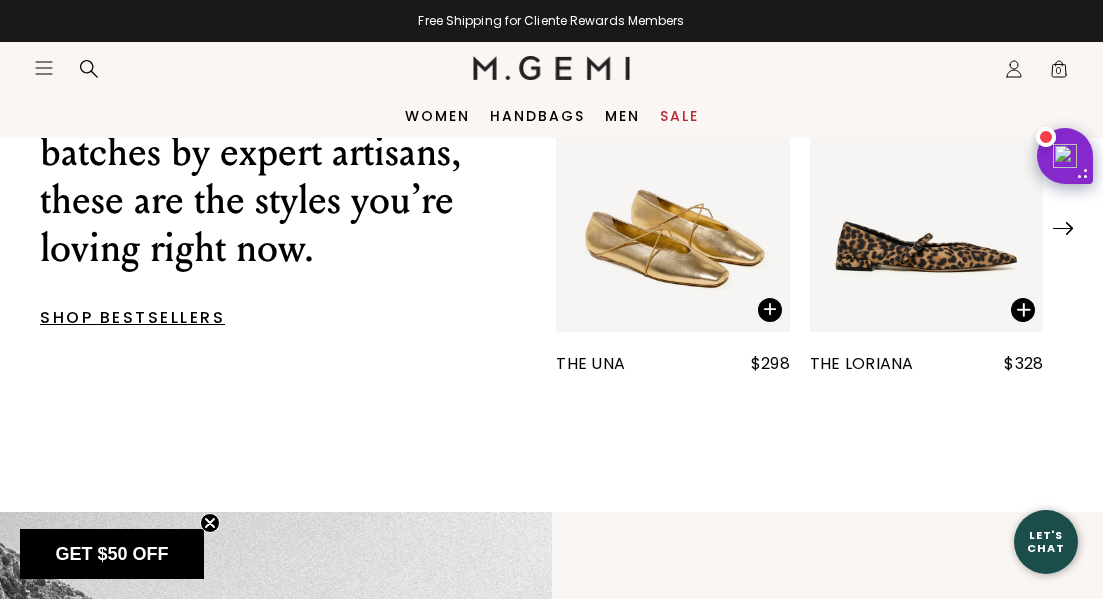 click at bounding box center (673, 175) 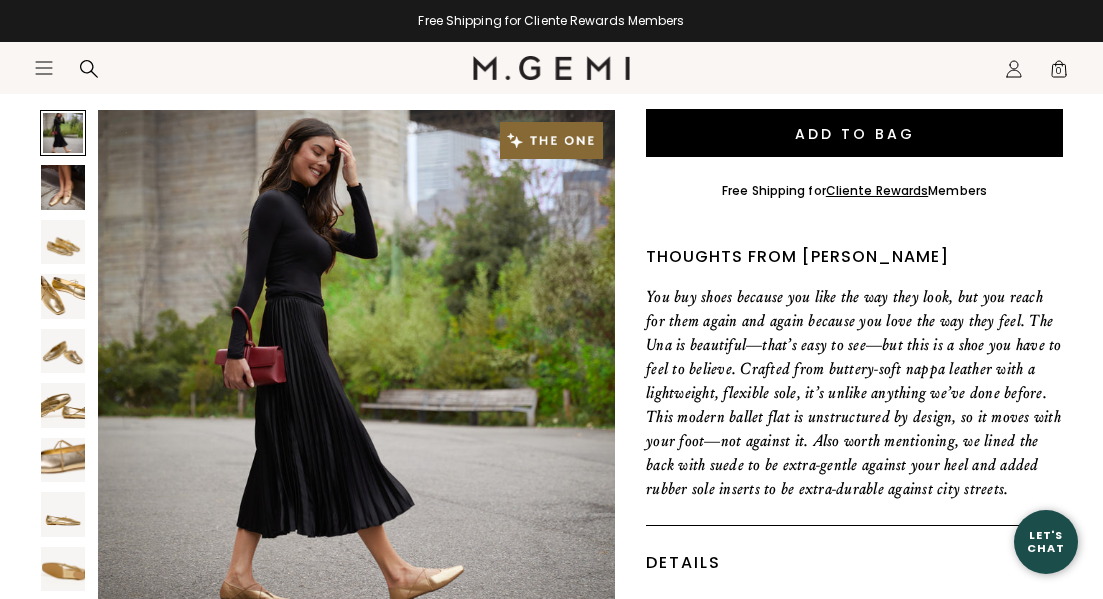 scroll, scrollTop: 631, scrollLeft: 0, axis: vertical 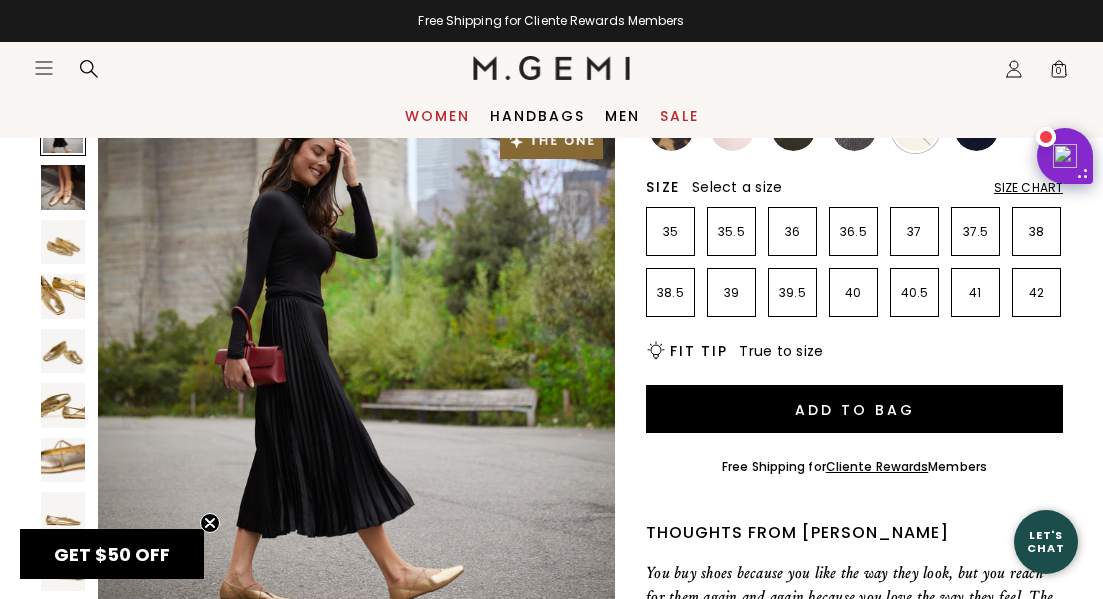 click on "Women" at bounding box center (437, 116) 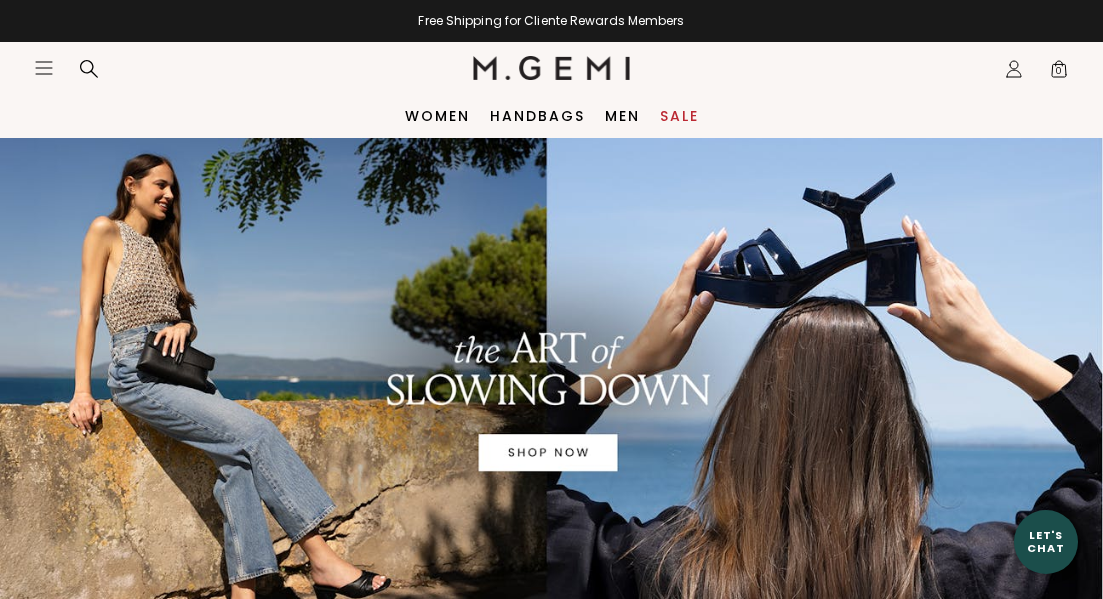 scroll, scrollTop: 0, scrollLeft: 0, axis: both 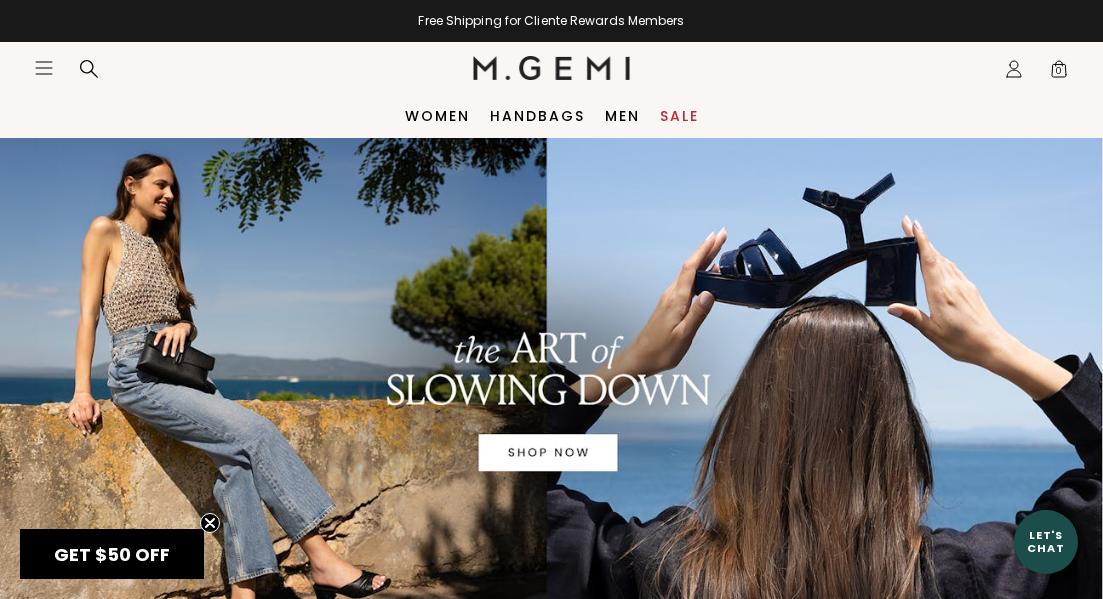 click on "Icons/20x20/hamburger@2x" 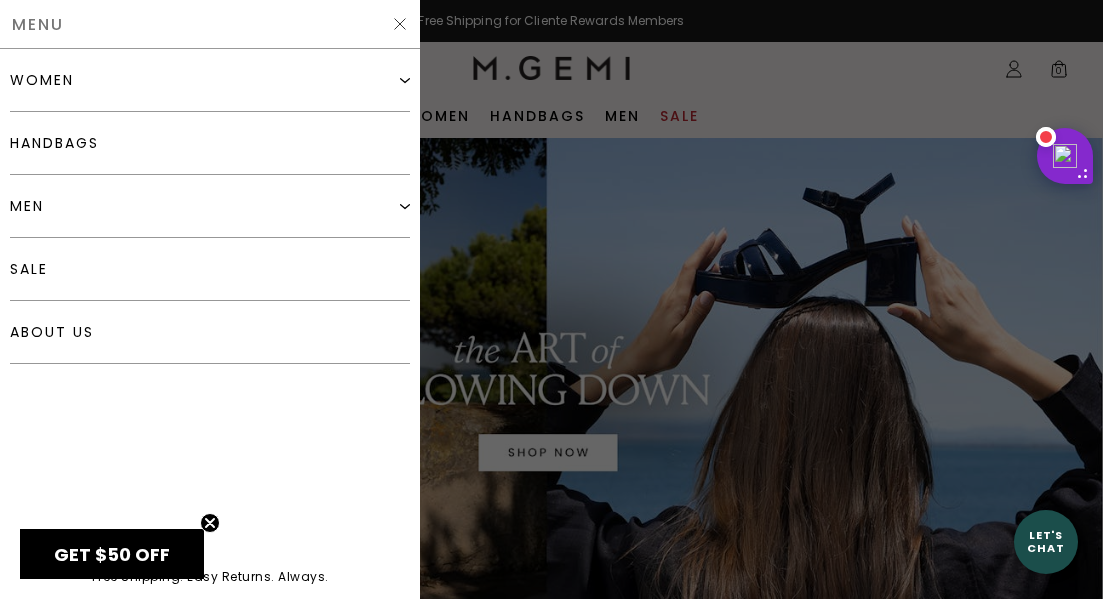click on "women" at bounding box center (42, 80) 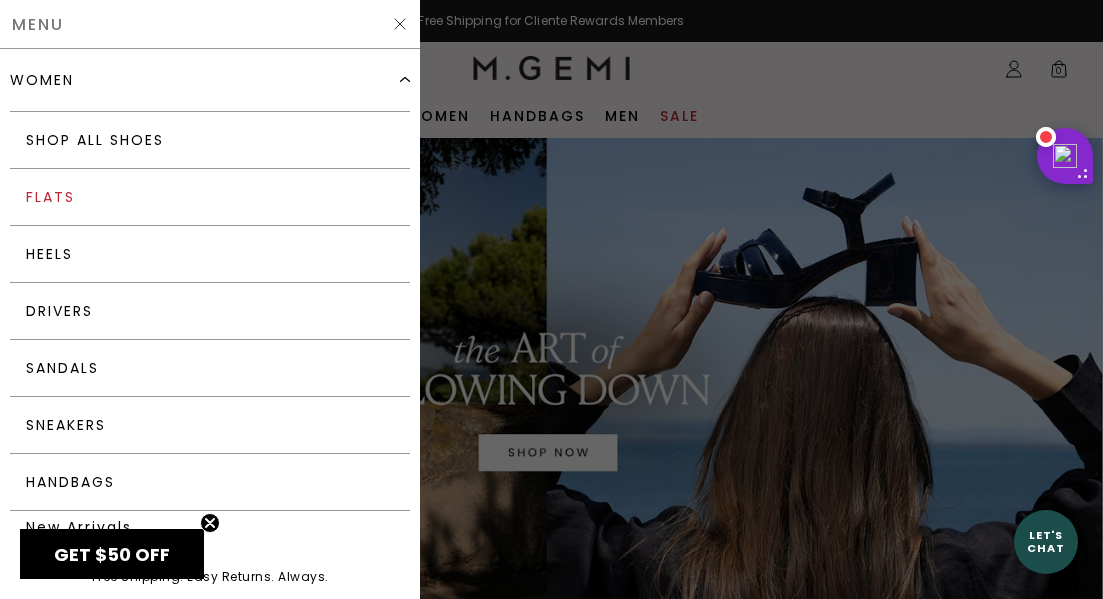 click on "Flats" at bounding box center (210, 197) 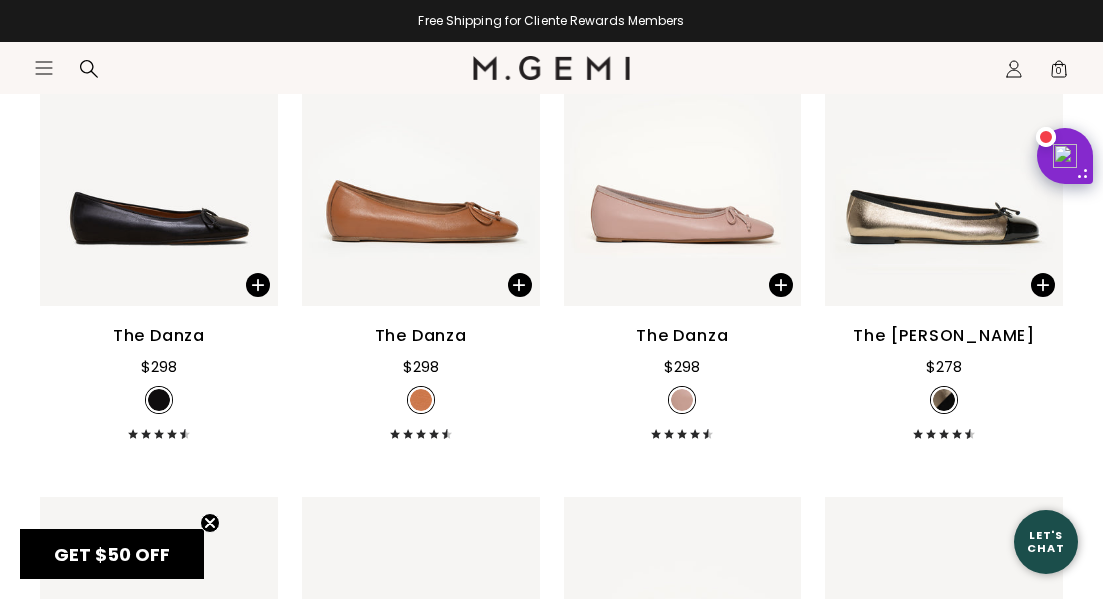 scroll, scrollTop: 4907, scrollLeft: 0, axis: vertical 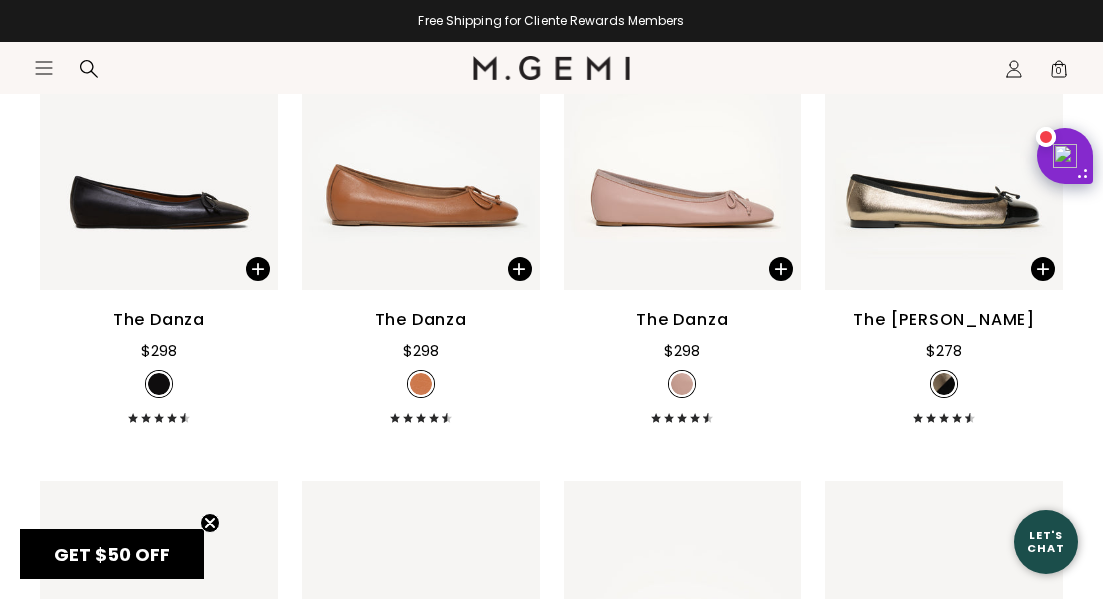 click on "The Danza" at bounding box center [421, 320] 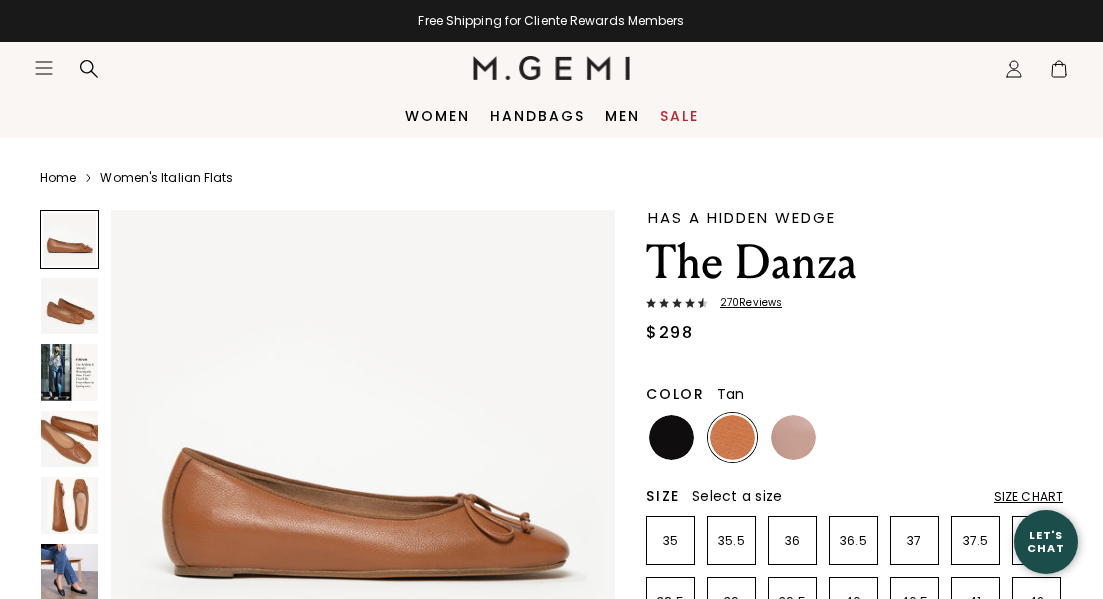 scroll, scrollTop: 0, scrollLeft: 0, axis: both 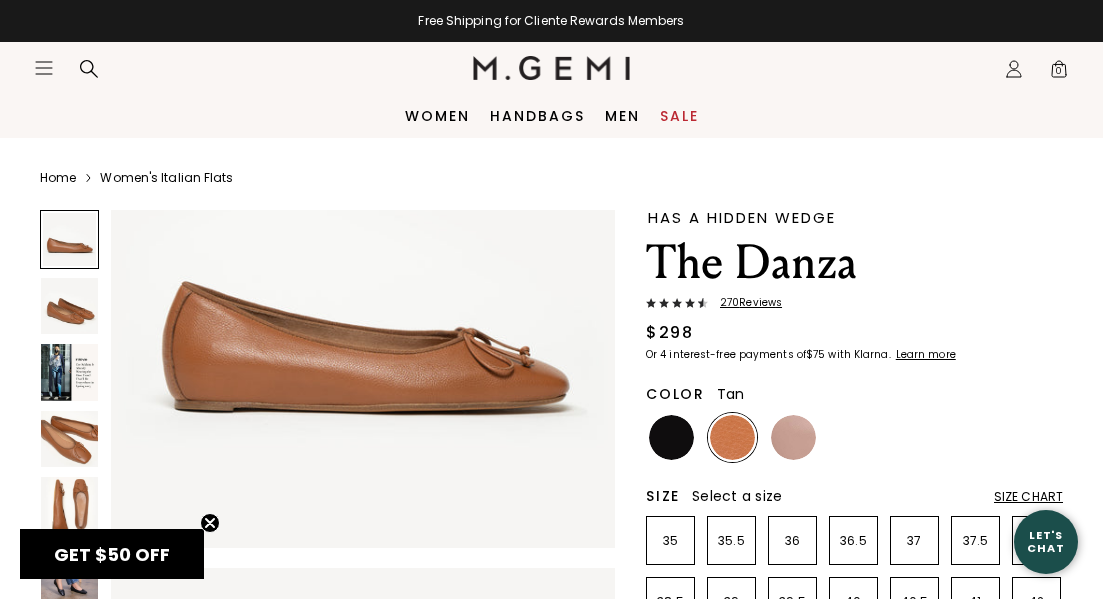 click at bounding box center (69, 439) 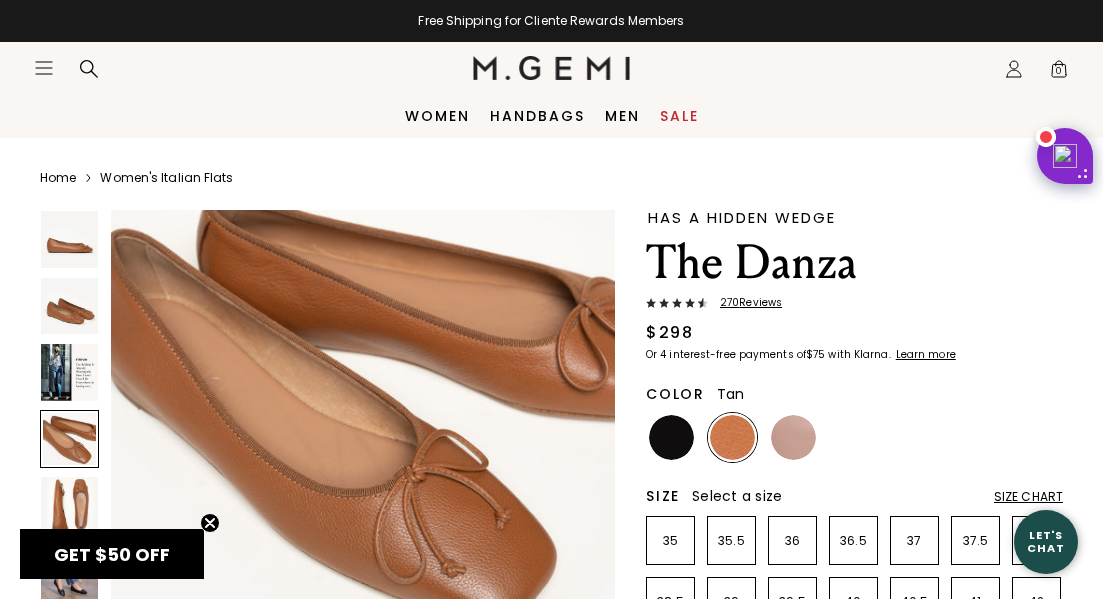 scroll, scrollTop: 1633, scrollLeft: 0, axis: vertical 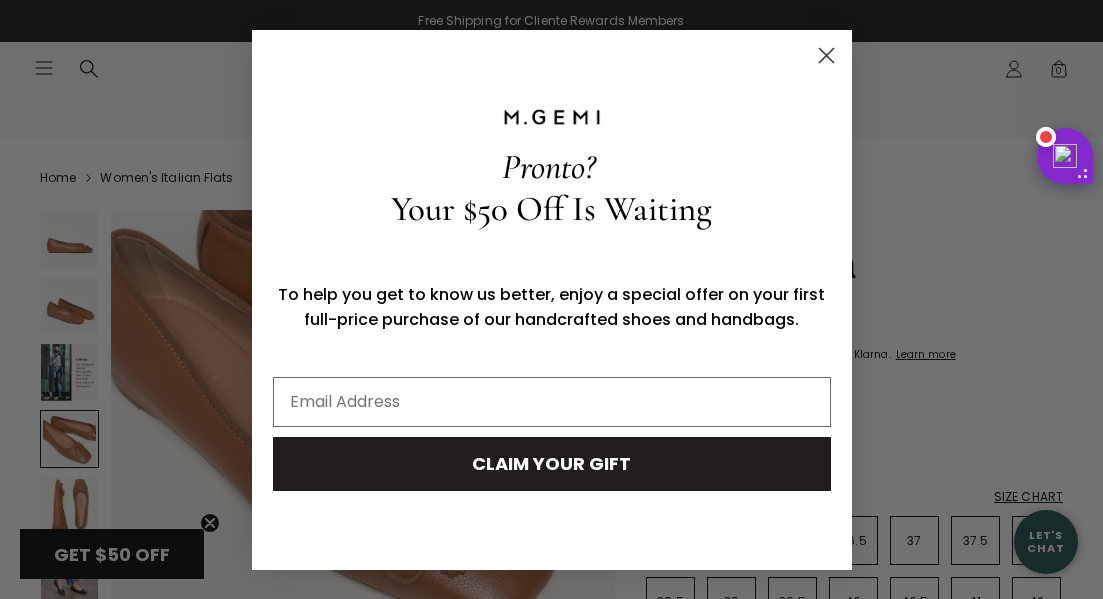 click 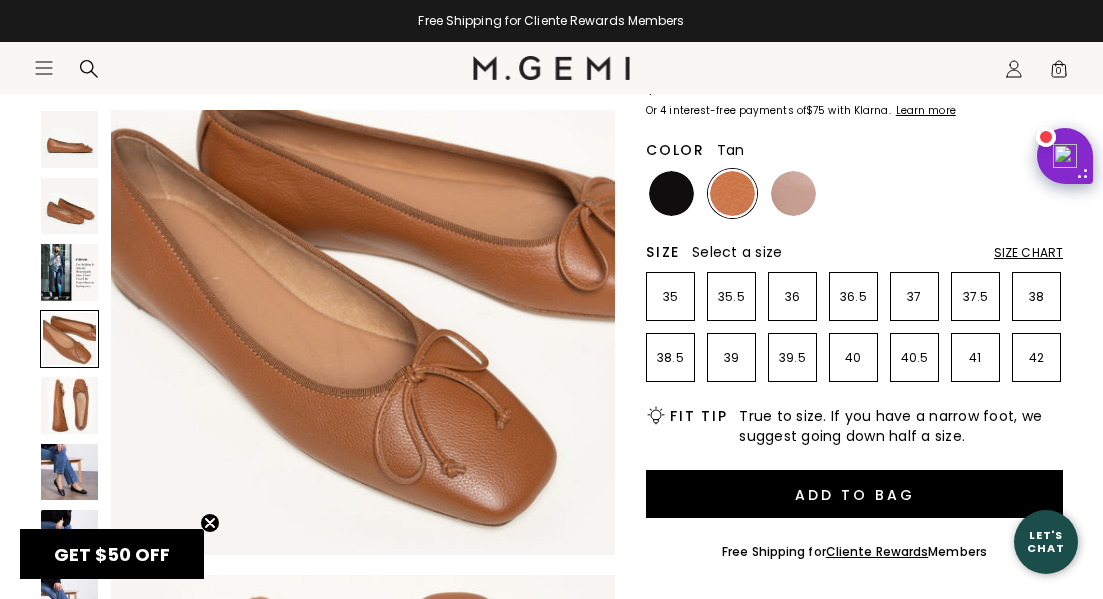 scroll, scrollTop: 0, scrollLeft: 0, axis: both 